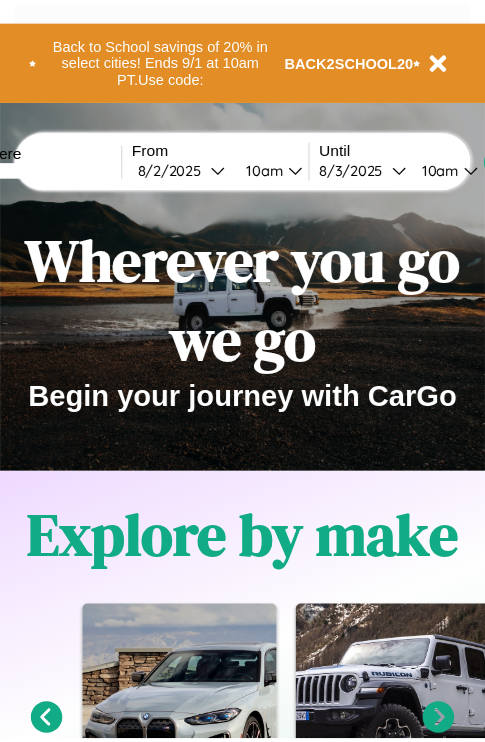 scroll, scrollTop: 0, scrollLeft: 0, axis: both 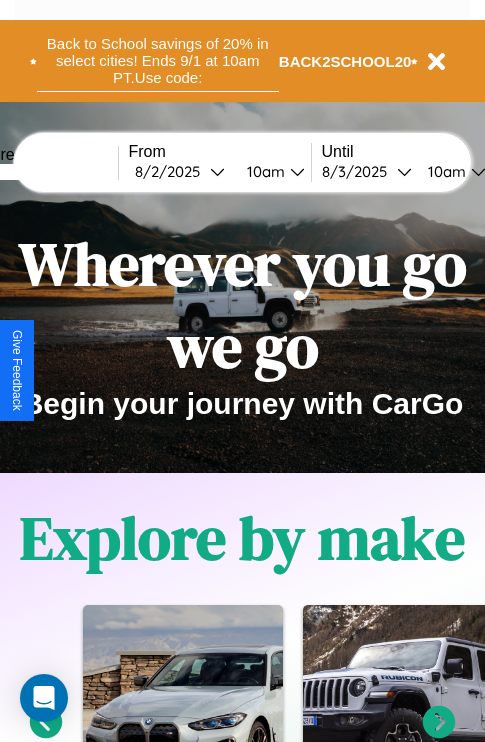 click on "Back to School savings of 20% in select cities! Ends 9/1 at 10am PT.  Use code:" at bounding box center [158, 61] 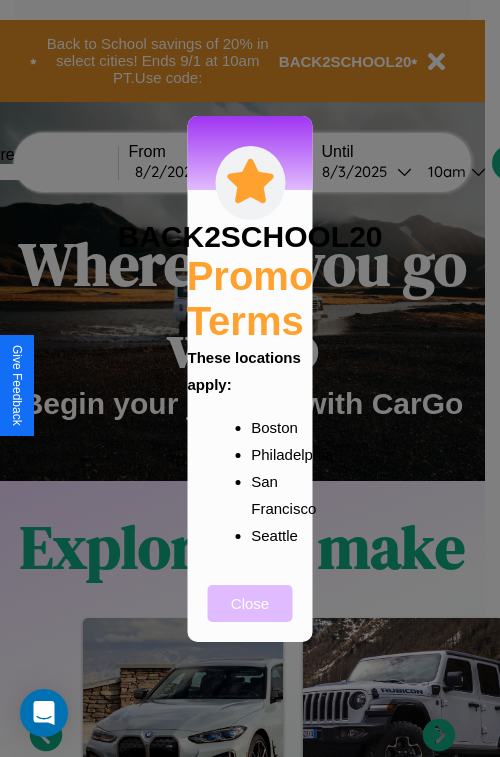 click on "Close" at bounding box center [250, 603] 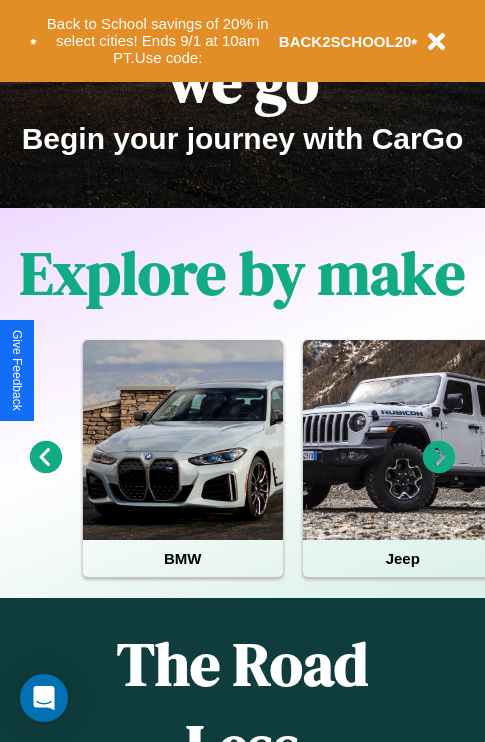 scroll, scrollTop: 308, scrollLeft: 0, axis: vertical 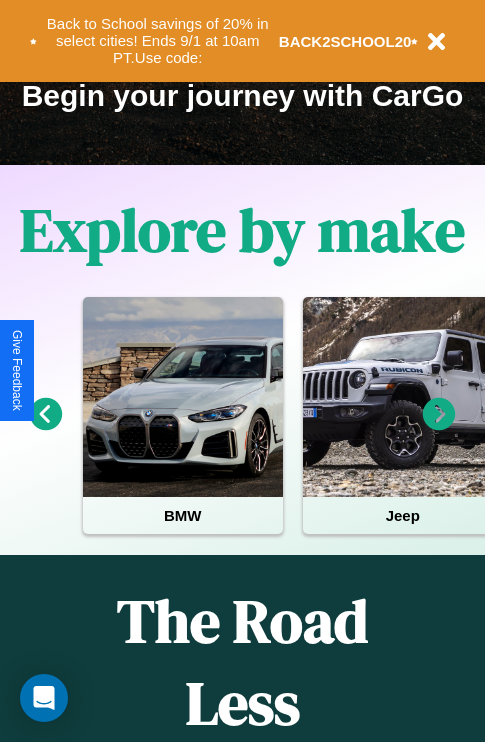 click 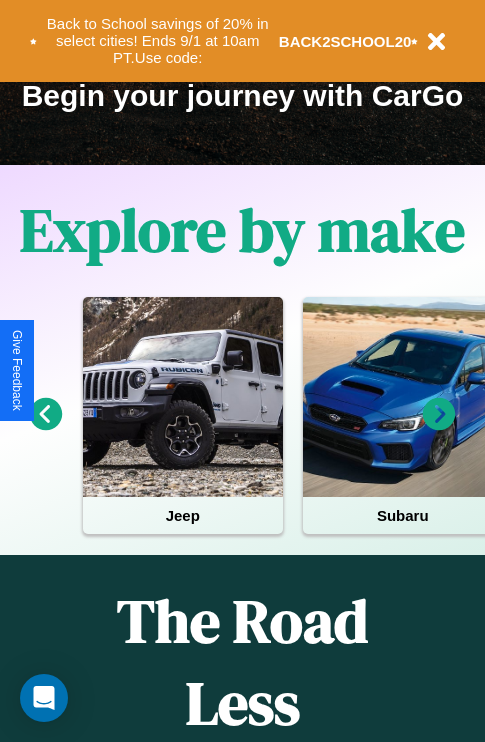 click 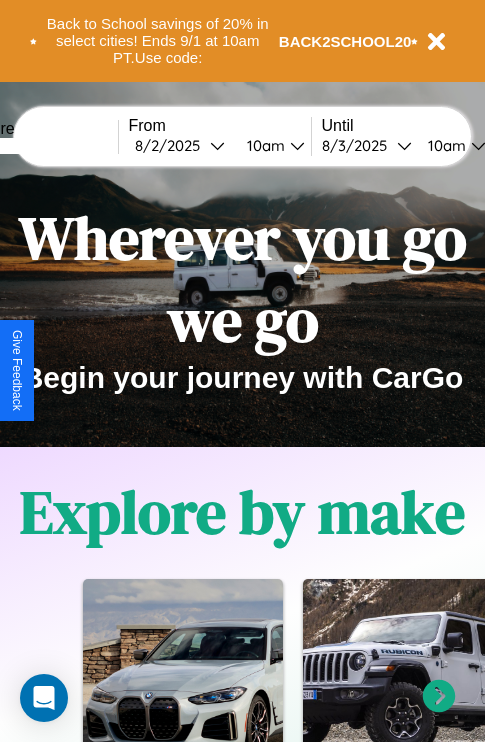 scroll, scrollTop: 0, scrollLeft: 0, axis: both 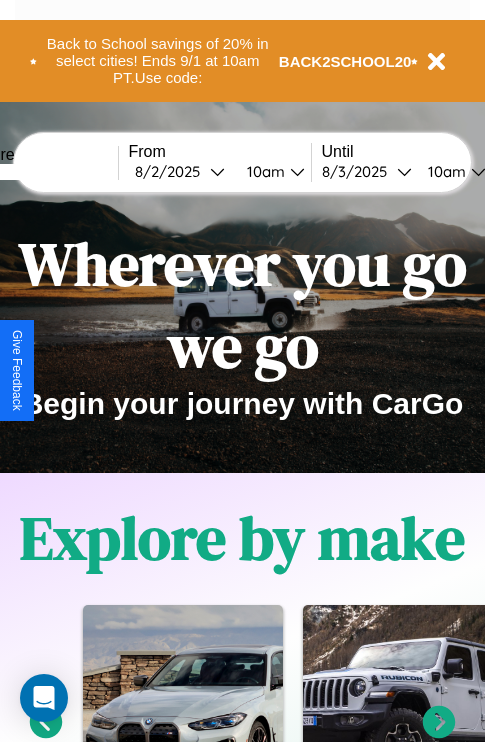 click at bounding box center [43, 172] 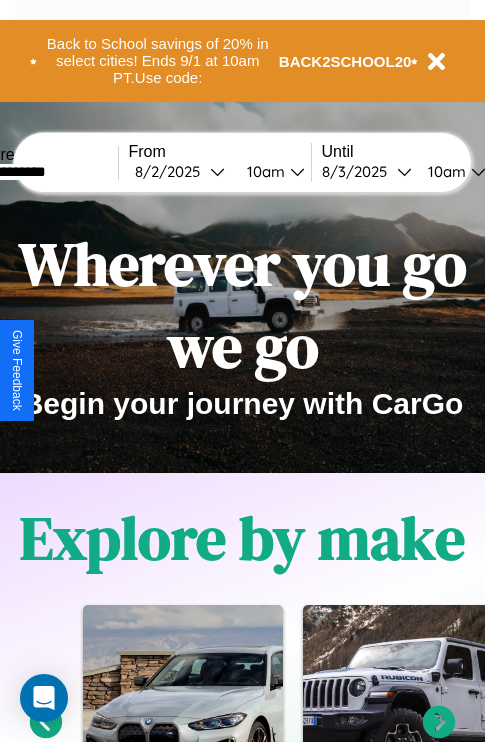 type on "**********" 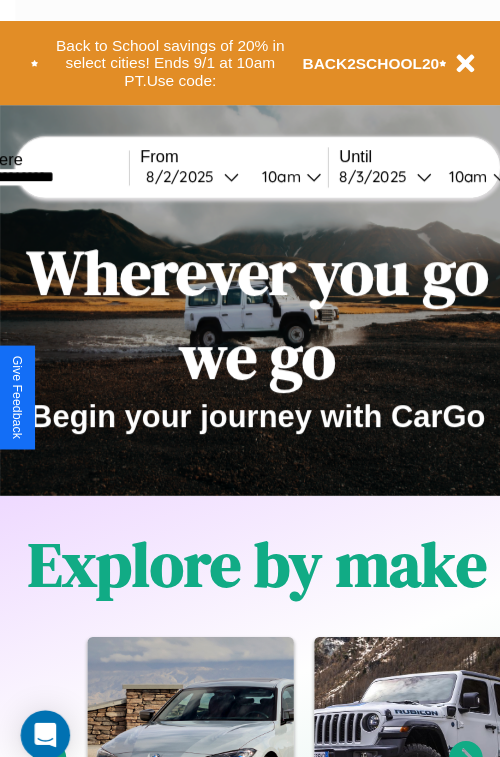 select on "*" 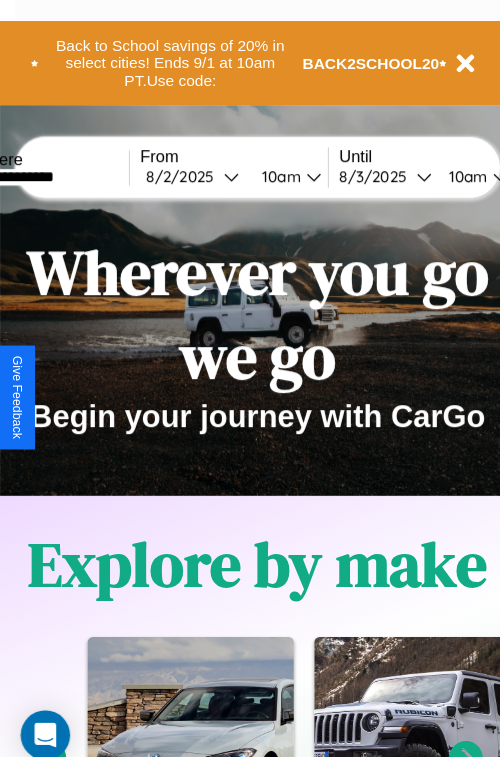 select on "****" 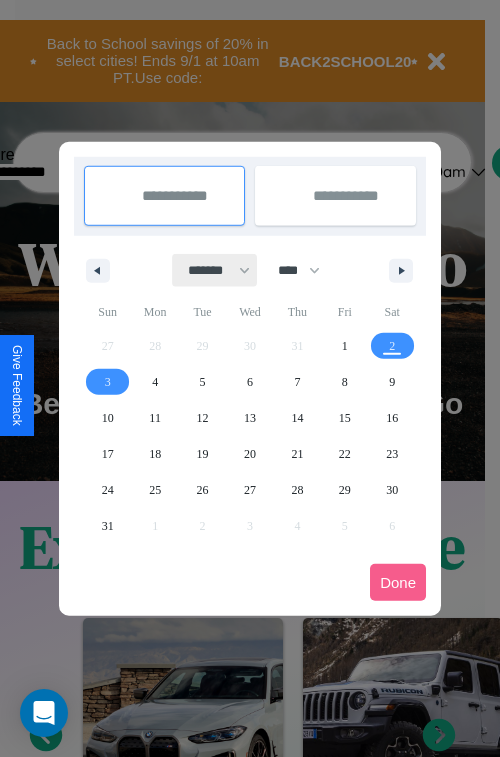 click on "******* ******** ***** ***** *** **** **** ****** ********* ******* ******** ********" at bounding box center (215, 270) 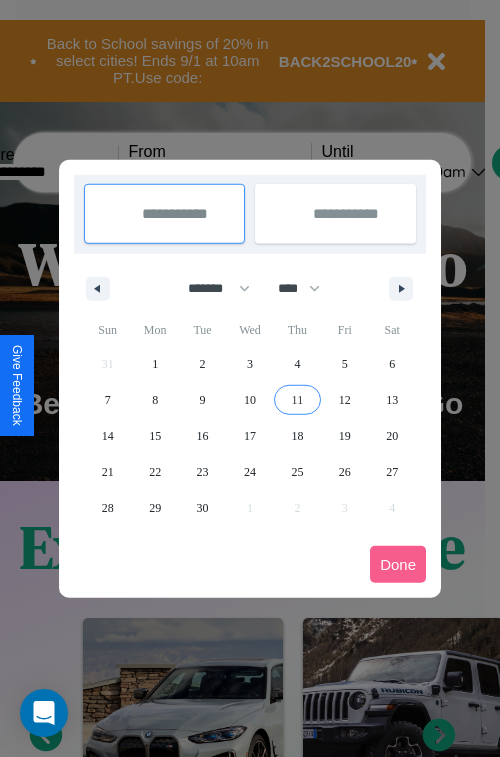 click on "11" at bounding box center (298, 400) 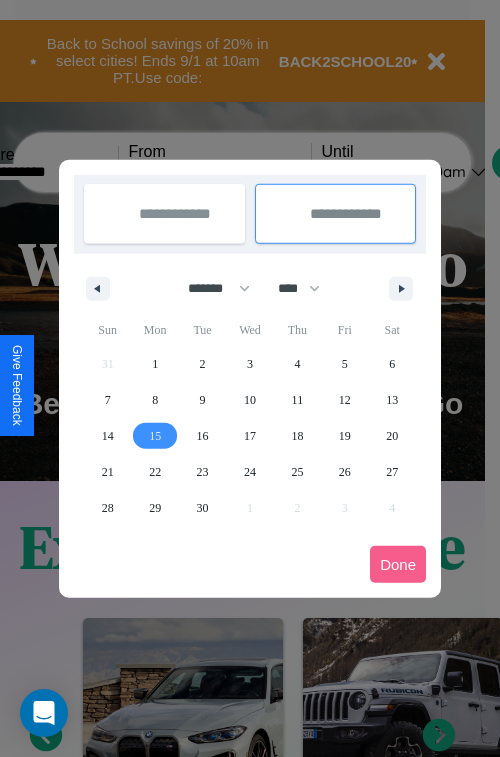 click on "15" at bounding box center [155, 436] 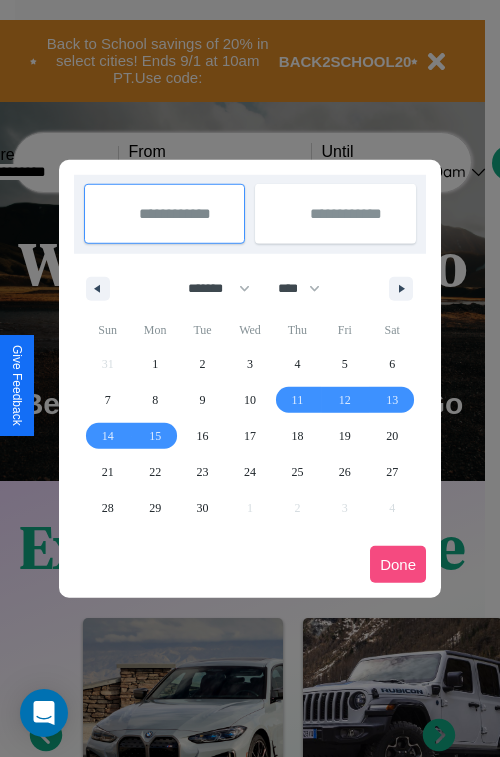 click on "Done" at bounding box center (398, 564) 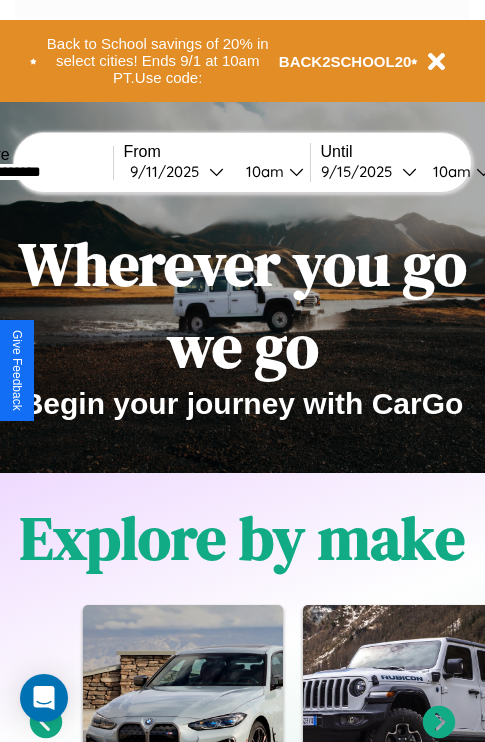 scroll, scrollTop: 0, scrollLeft: 73, axis: horizontal 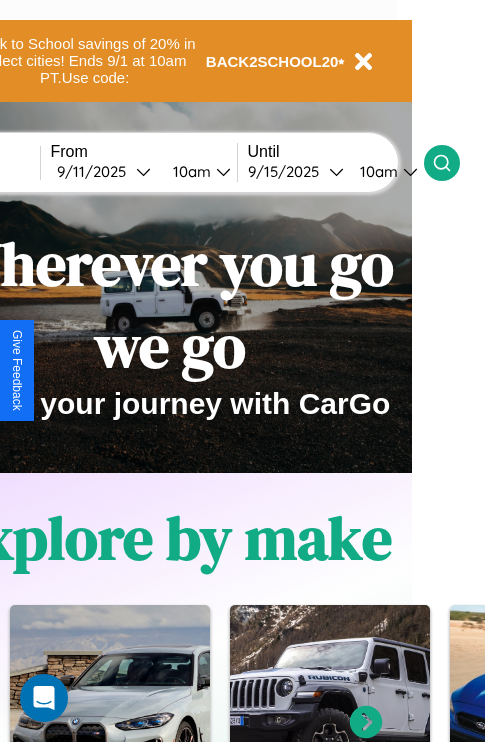 click 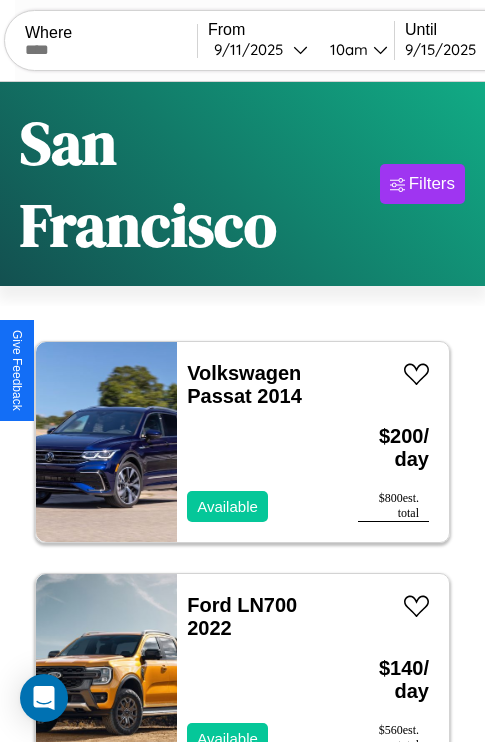 scroll, scrollTop: 96, scrollLeft: 0, axis: vertical 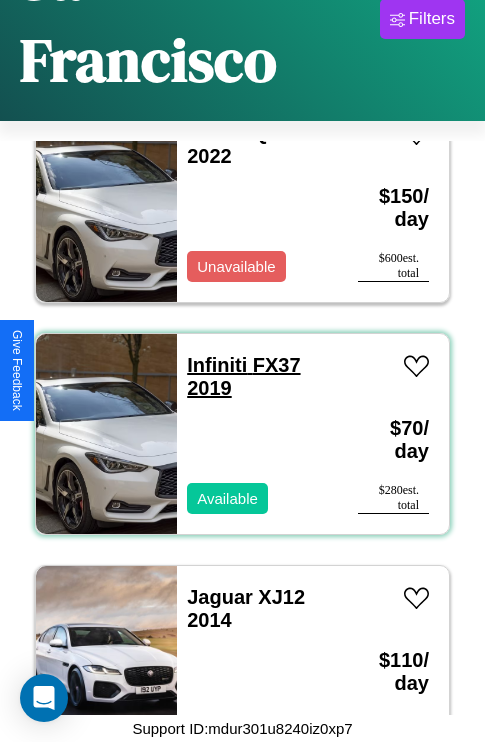 click on "Infiniti   FX37   2019" at bounding box center (243, 376) 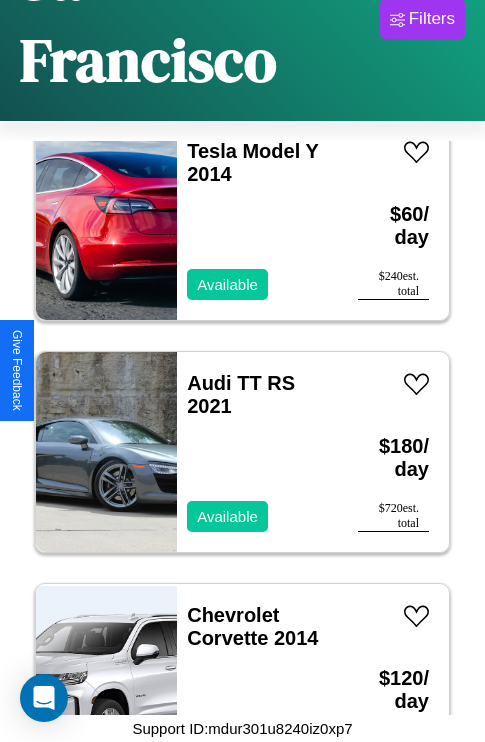 scroll, scrollTop: 4715, scrollLeft: 0, axis: vertical 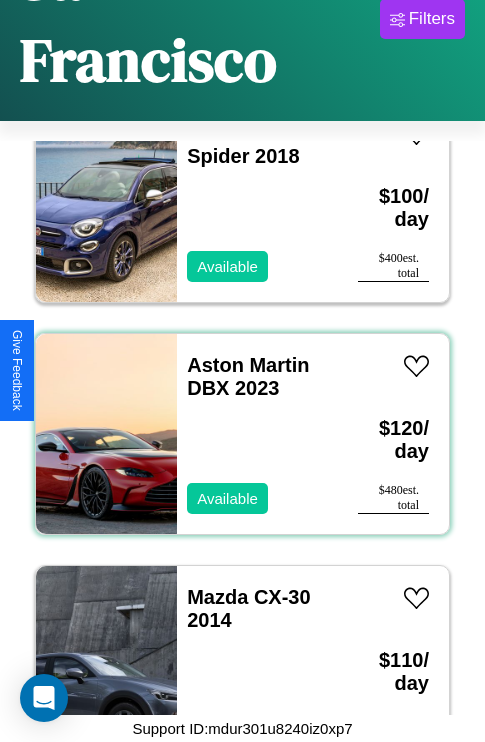 click on "Aston Martin   DBX   2023 Available" at bounding box center [257, 434] 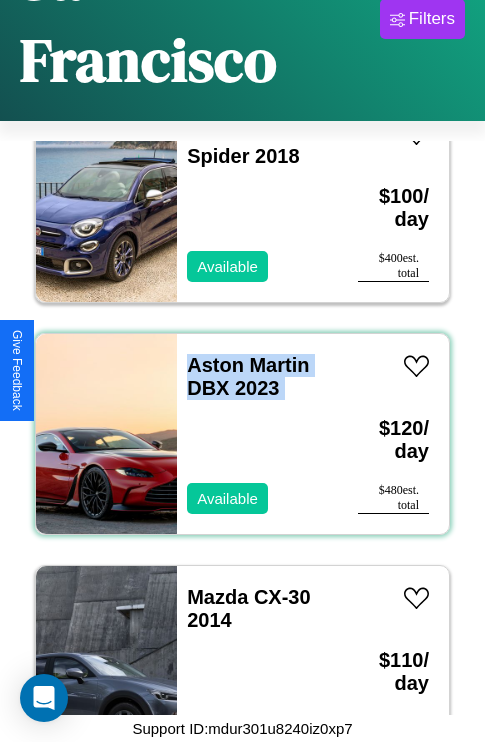 click on "Aston Martin   DBX   2023 Available" at bounding box center [257, 434] 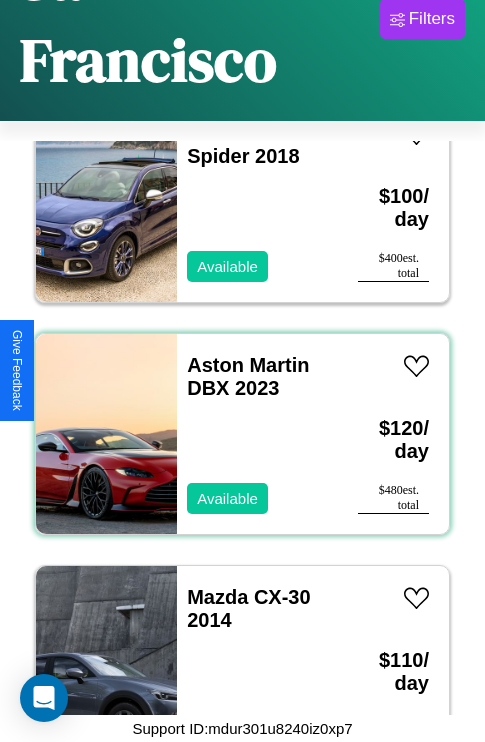 click on "Aston Martin   DBX   2023 Available" at bounding box center [257, 434] 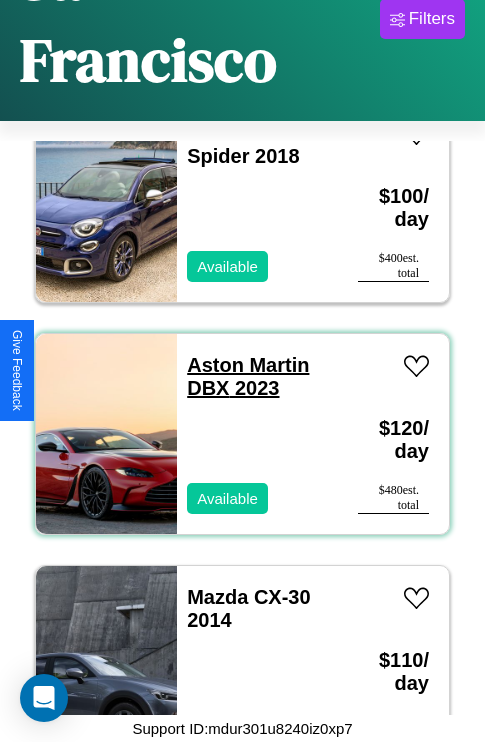 click on "Aston Martin   DBX   2023" at bounding box center [248, 376] 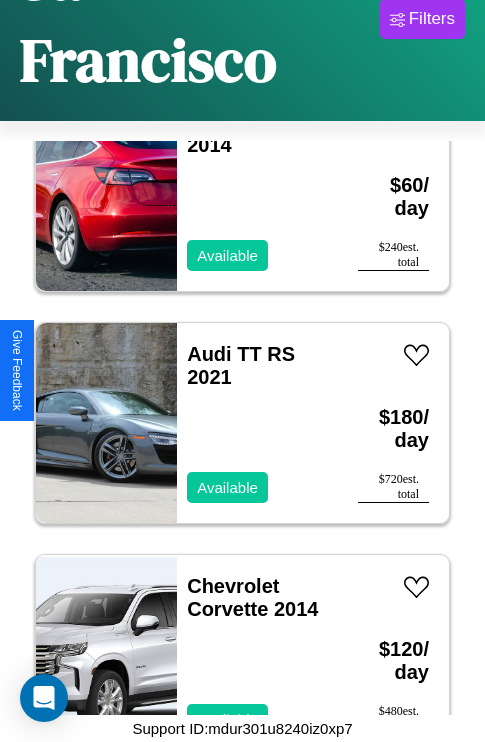 scroll, scrollTop: 6107, scrollLeft: 0, axis: vertical 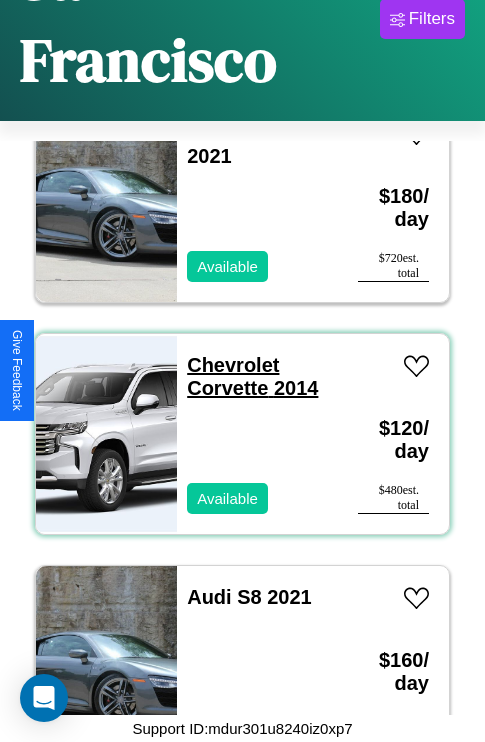 click on "Chevrolet   Corvette   2014" at bounding box center [252, 376] 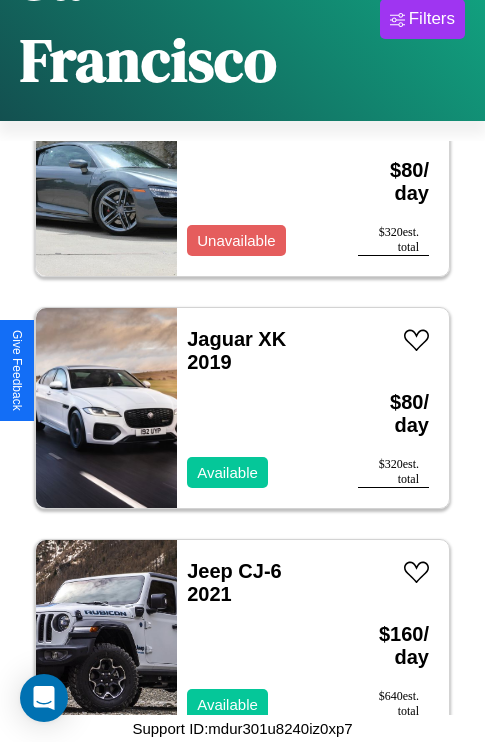 scroll, scrollTop: 23739, scrollLeft: 0, axis: vertical 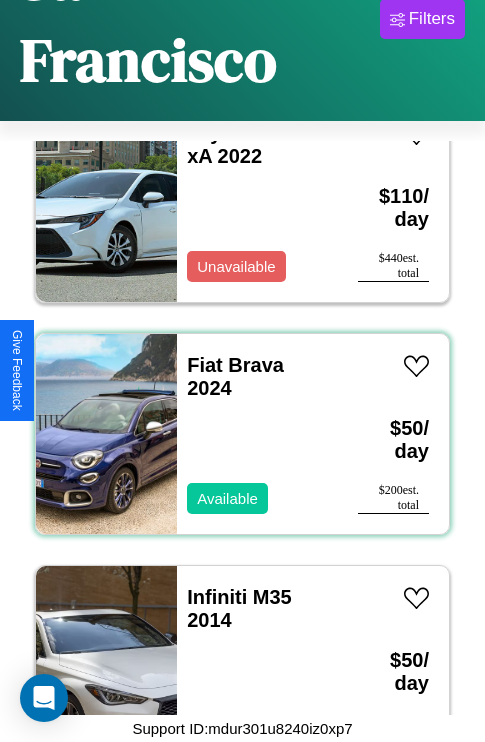click on "Fiat   Brava   2024 Available" at bounding box center [257, 434] 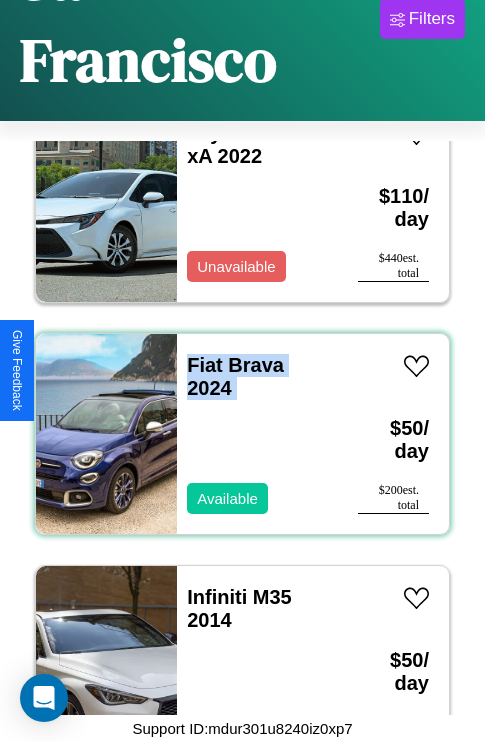 click on "Fiat   Brava   2024 Available" at bounding box center [257, 434] 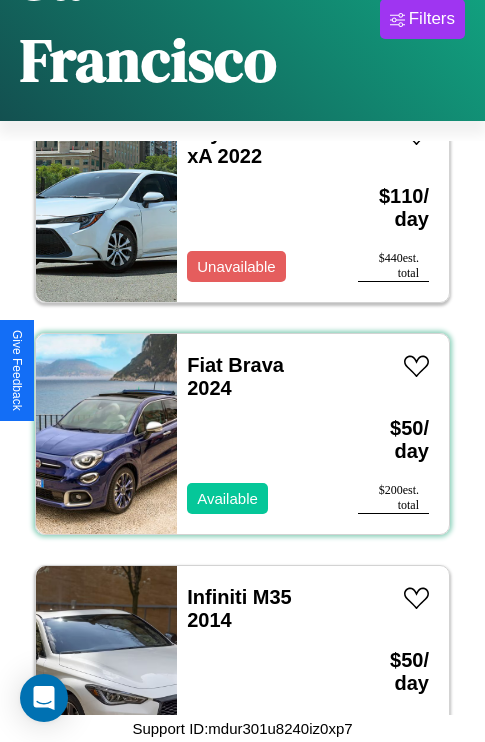 click on "Fiat   Brava   2024 Available" at bounding box center [257, 434] 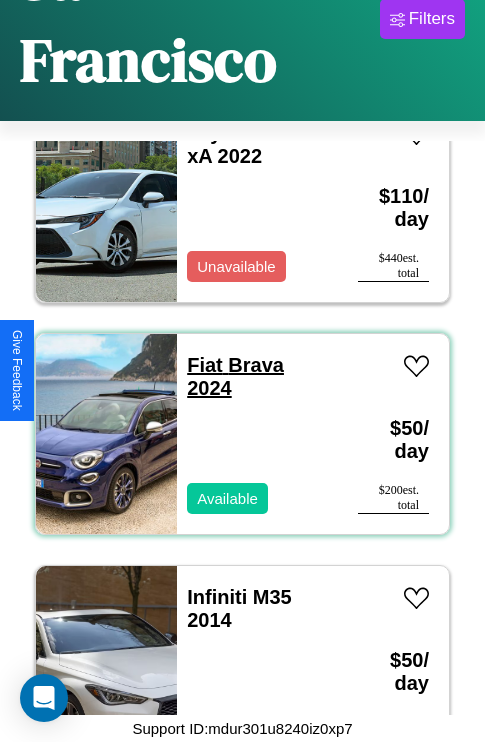 click on "Fiat   Brava   2024" at bounding box center [235, 376] 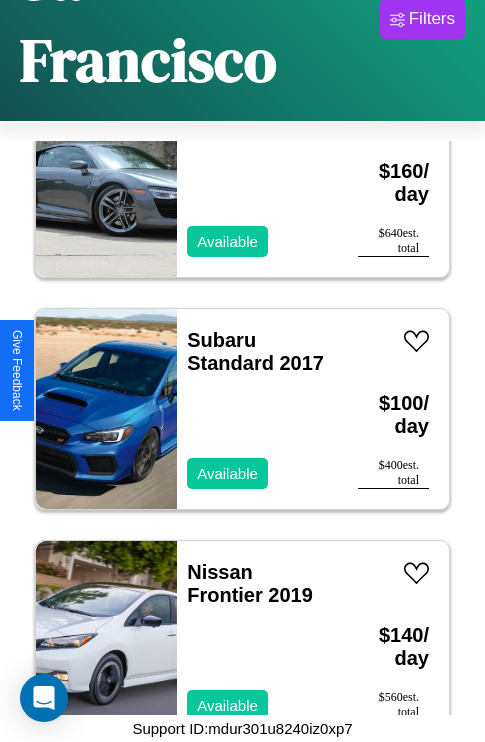 scroll, scrollTop: 3091, scrollLeft: 0, axis: vertical 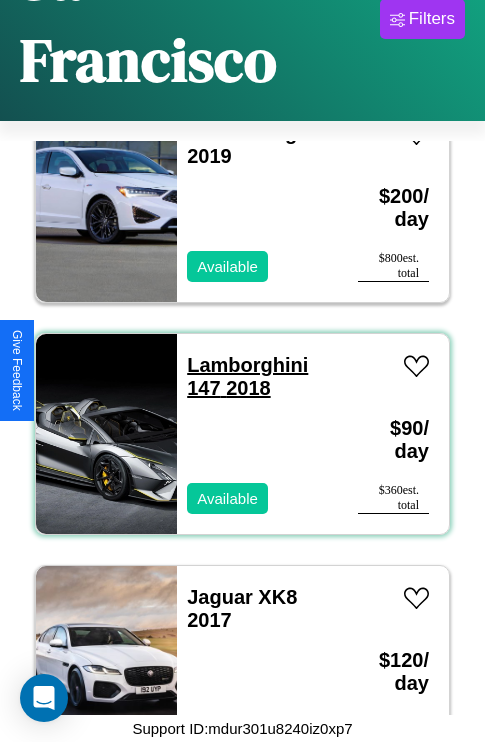 click on "Lamborghini   147   2018" at bounding box center (247, 376) 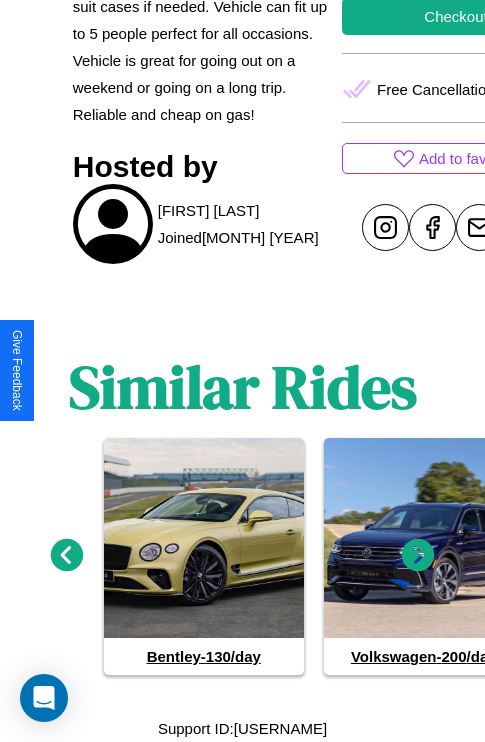 scroll, scrollTop: 802, scrollLeft: 0, axis: vertical 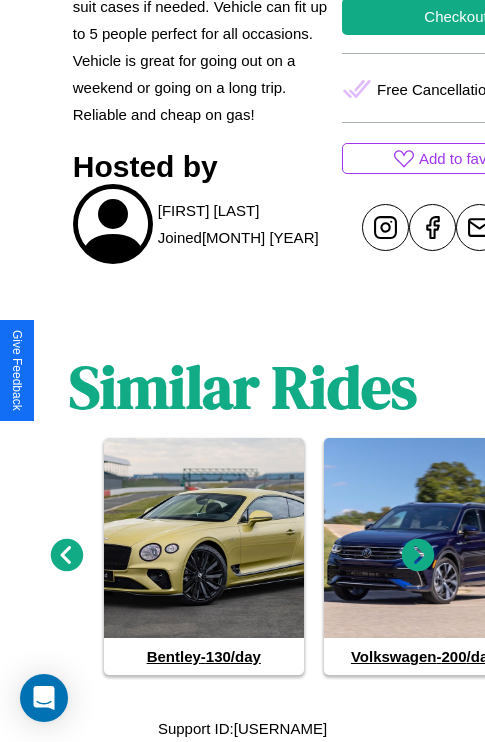 click 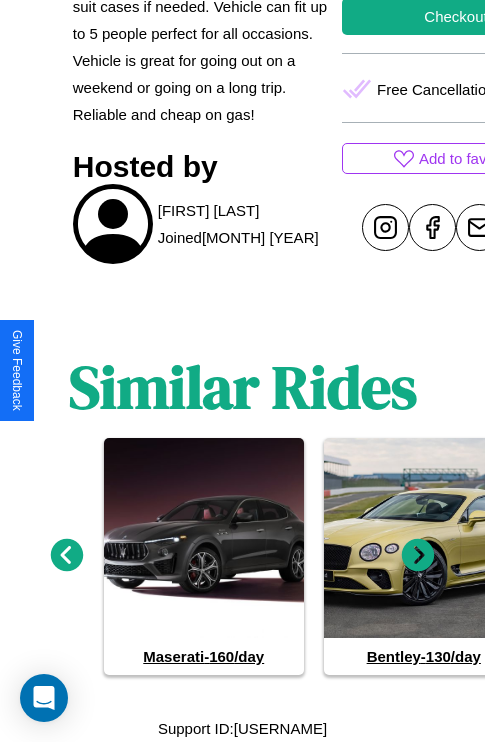 click 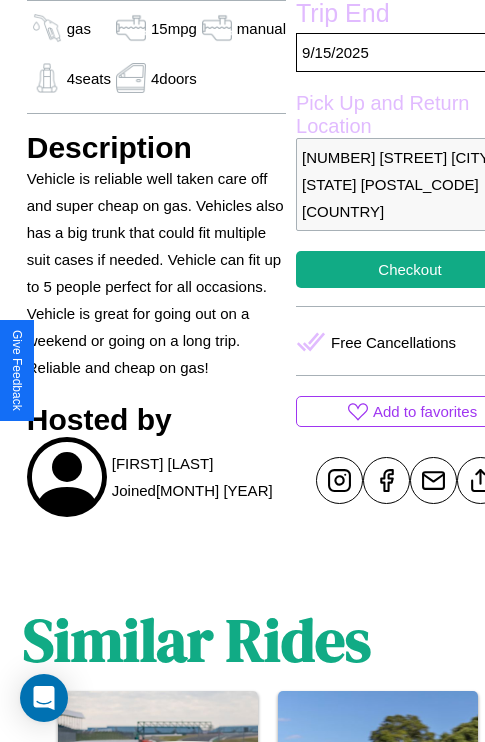 scroll, scrollTop: 408, scrollLeft: 68, axis: both 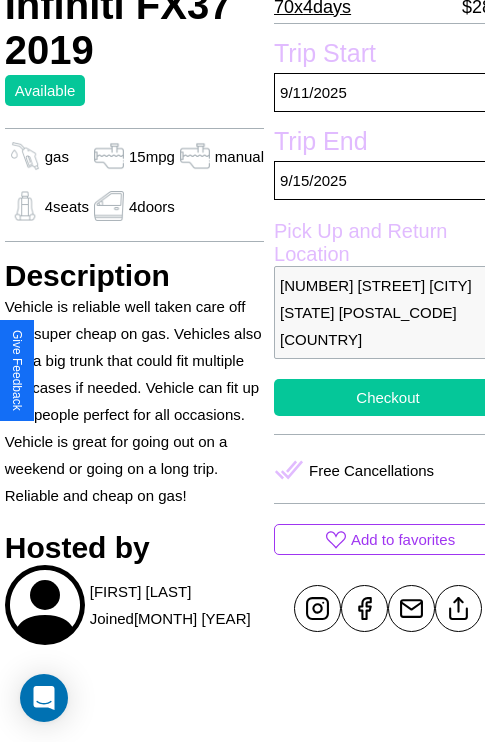 click on "Checkout" at bounding box center [388, 397] 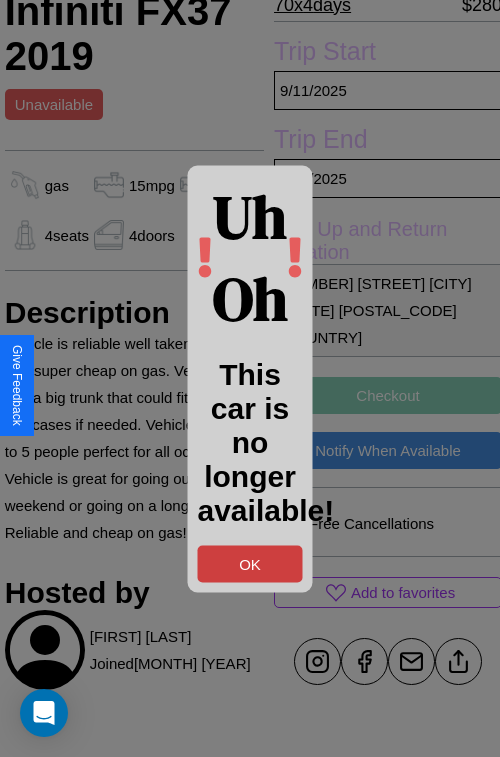 click on "OK" at bounding box center [250, 563] 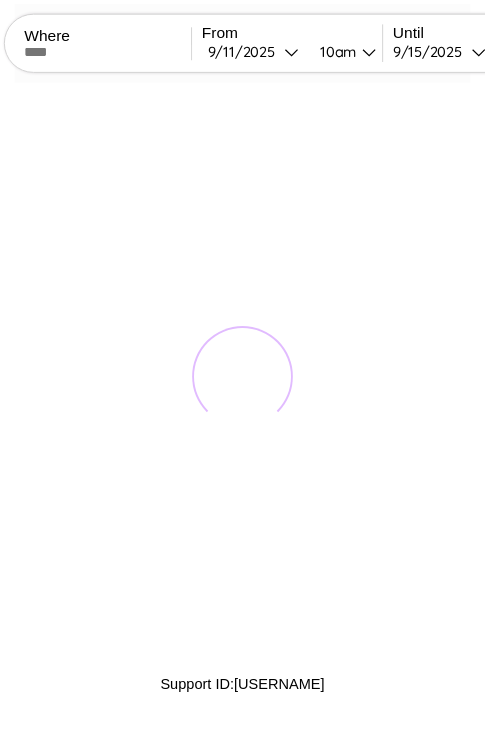 scroll, scrollTop: 0, scrollLeft: 0, axis: both 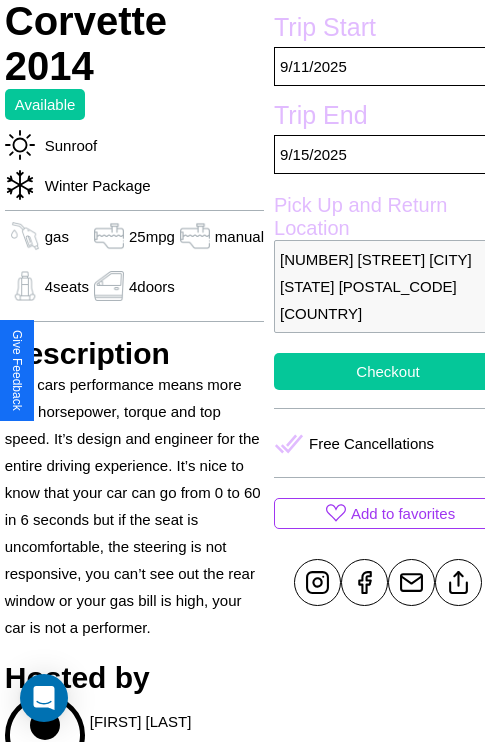 click on "Checkout" at bounding box center (388, 371) 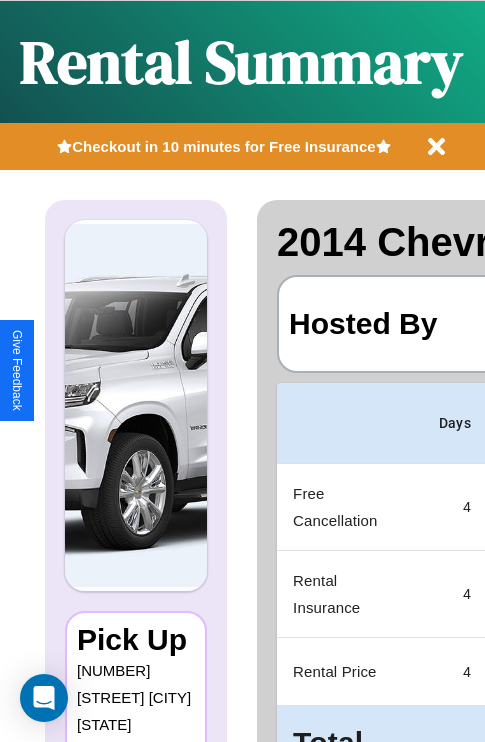 scroll, scrollTop: 0, scrollLeft: 378, axis: horizontal 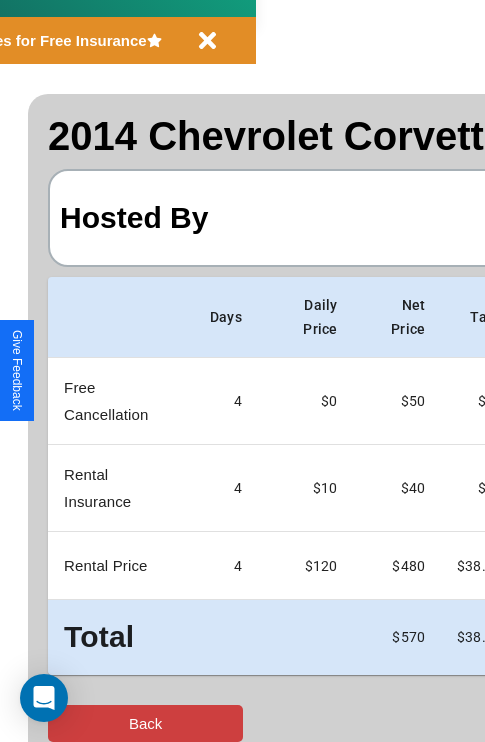 click on "Back" at bounding box center [145, 723] 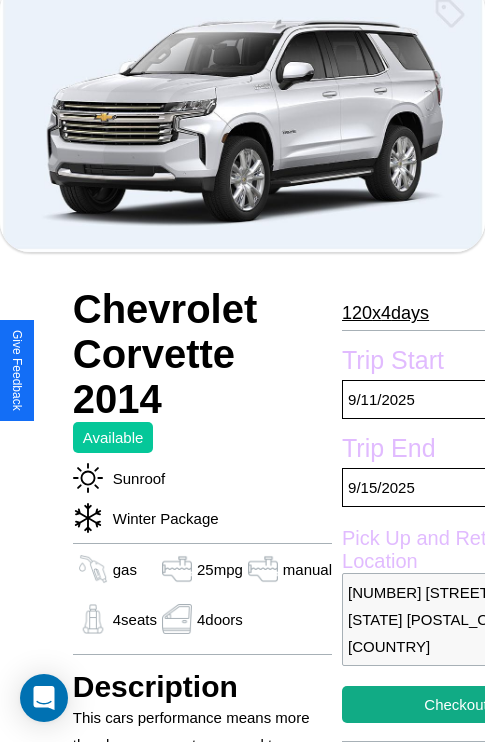 scroll, scrollTop: 943, scrollLeft: 0, axis: vertical 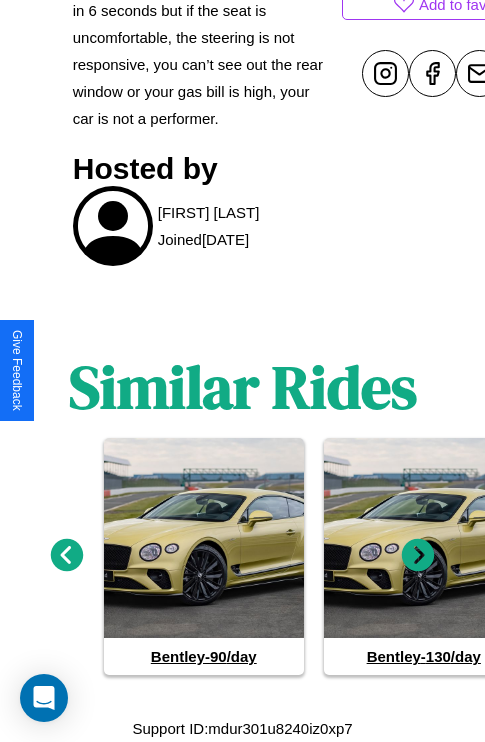click 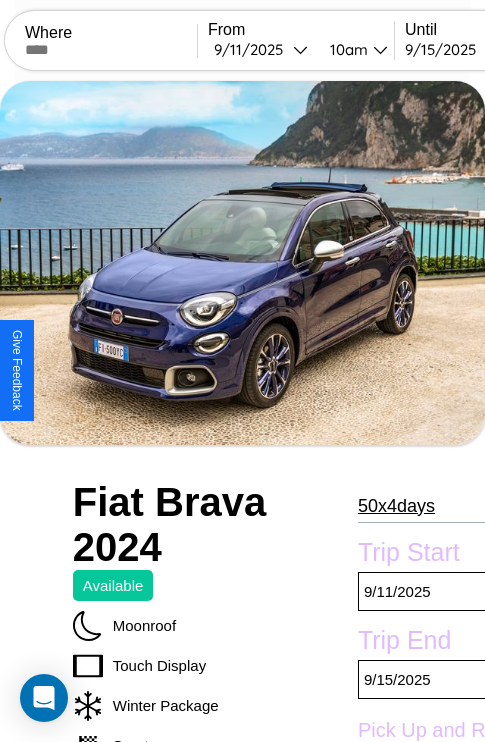 scroll, scrollTop: 427, scrollLeft: 88, axis: both 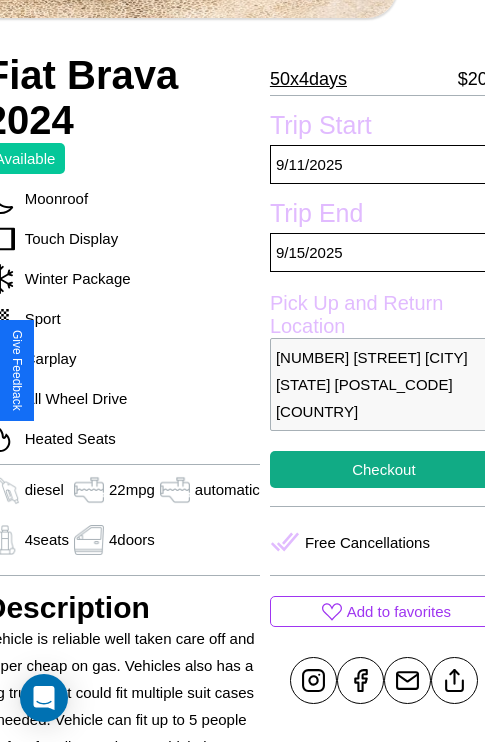 click on "4028 Pine Street  San Francisco California 42174 United States" at bounding box center (384, 384) 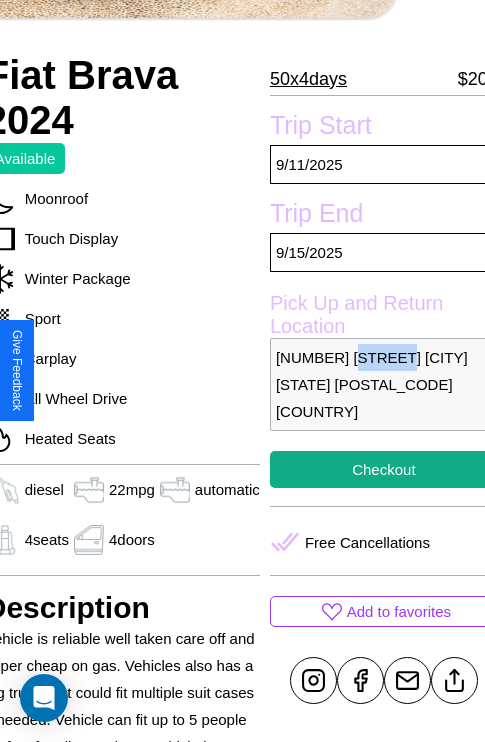 click on "4028 Pine Street  San Francisco California 42174 United States" at bounding box center (384, 384) 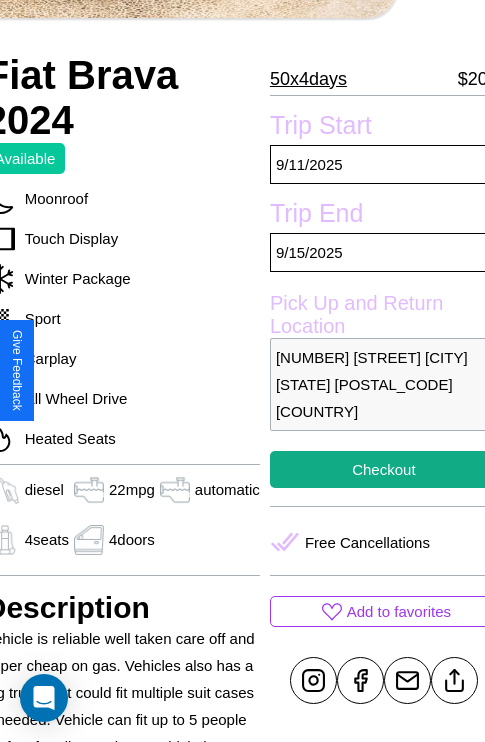 click on "4028 Pine Street  San Francisco California 42174 United States" at bounding box center [384, 384] 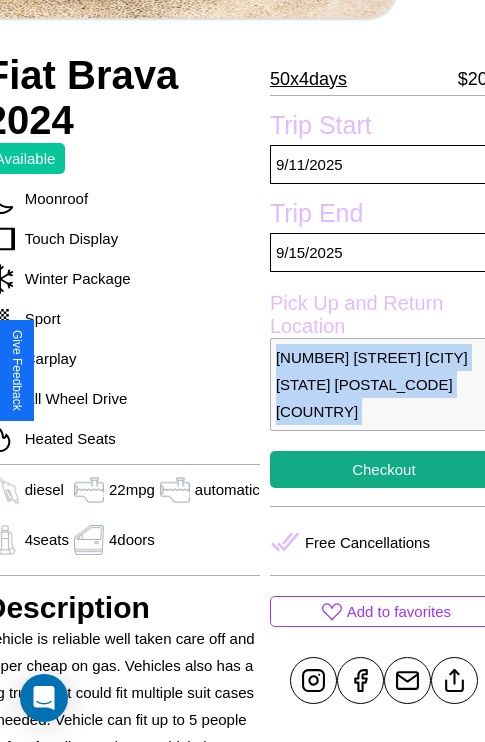 click on "4028 Pine Street  San Francisco California 42174 United States" at bounding box center [384, 384] 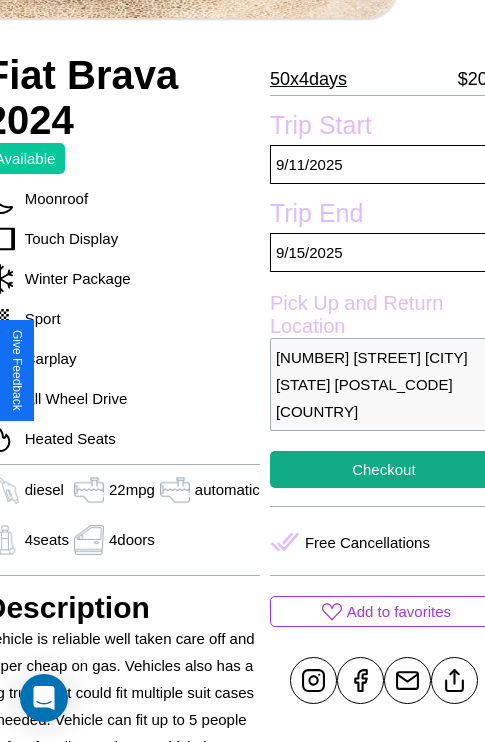 click on "4028 Pine Street  San Francisco California 42174 United States" at bounding box center [384, 384] 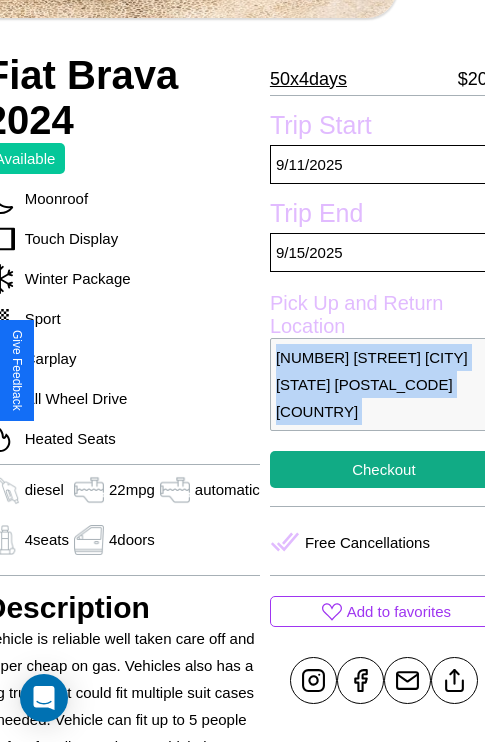 click on "4028 Pine Street  San Francisco California 42174 United States" at bounding box center [384, 384] 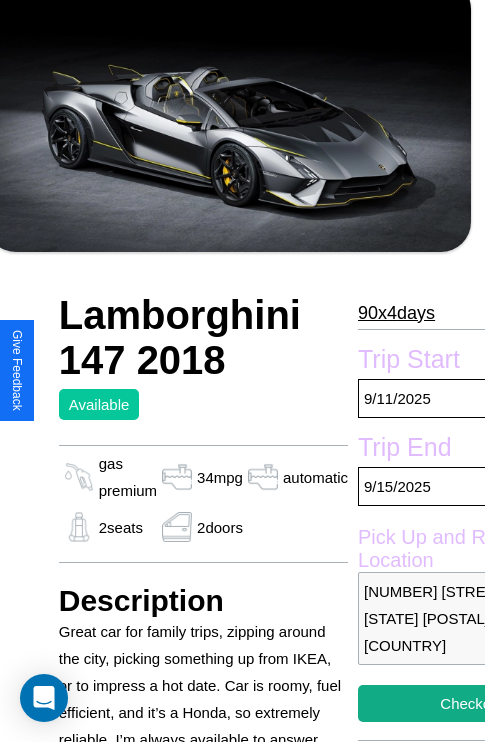 scroll, scrollTop: 619, scrollLeft: 87, axis: both 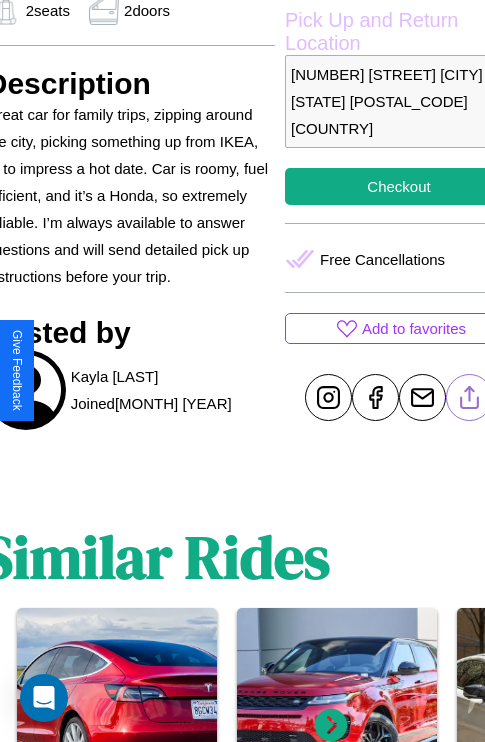 click 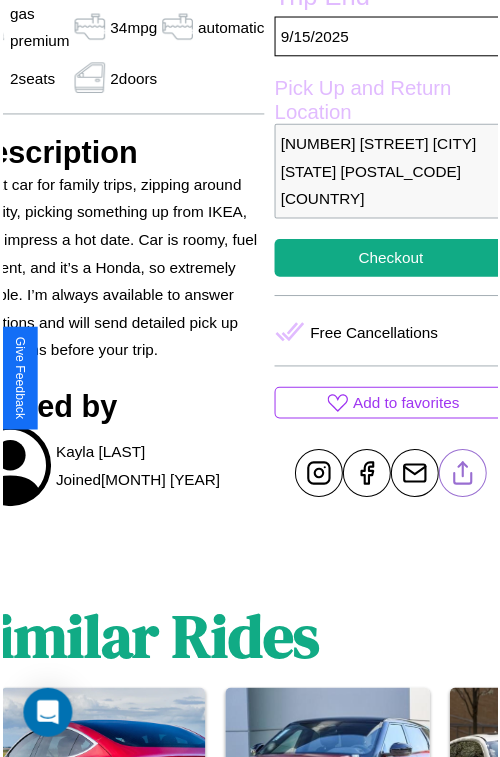 scroll, scrollTop: 550, scrollLeft: 107, axis: both 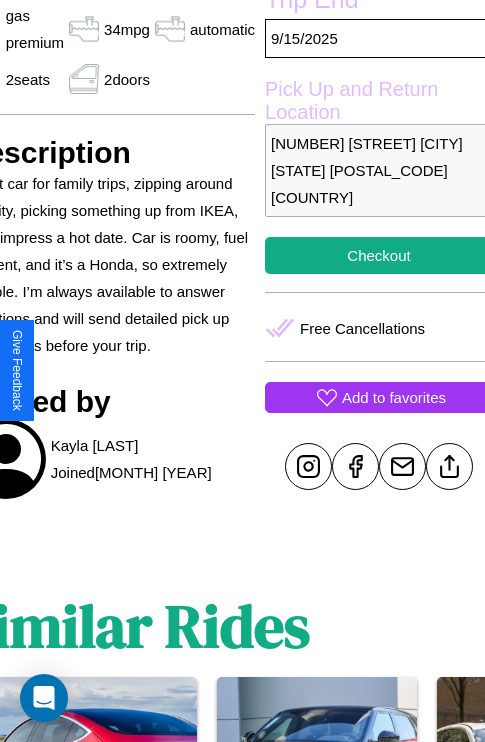 click on "Add to favorites" at bounding box center [394, 397] 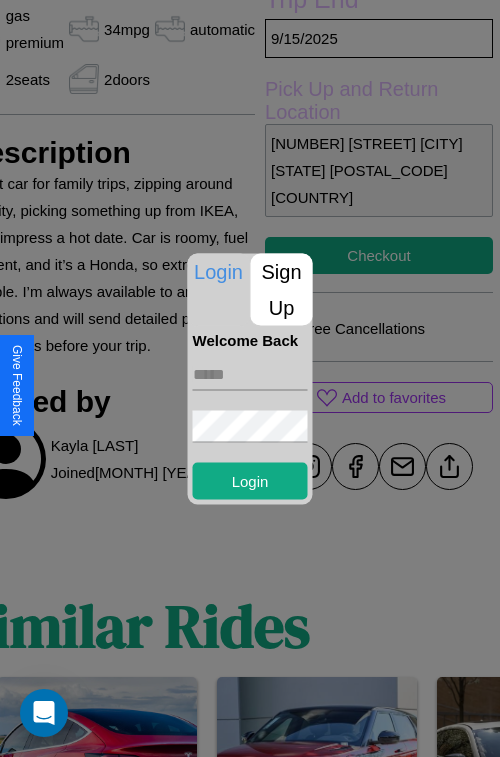 click at bounding box center (250, 374) 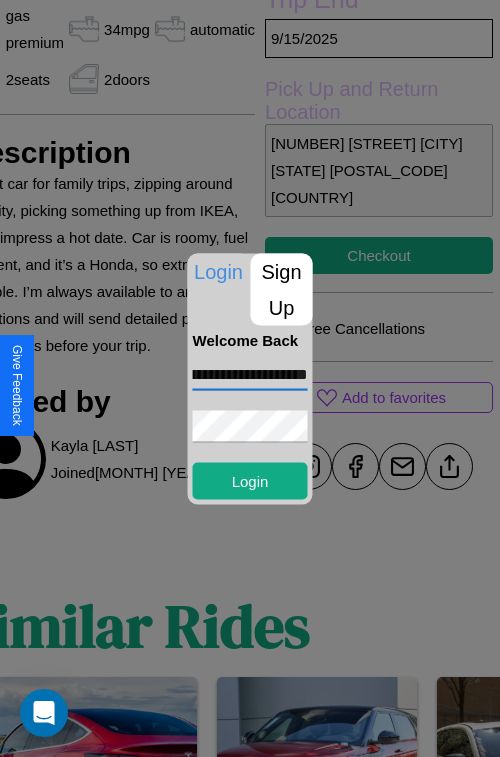 scroll, scrollTop: 0, scrollLeft: 91, axis: horizontal 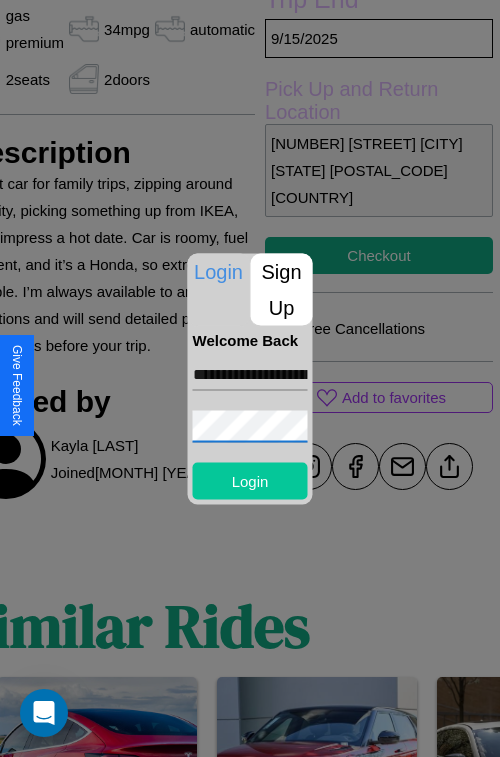 click on "Login" at bounding box center [250, 480] 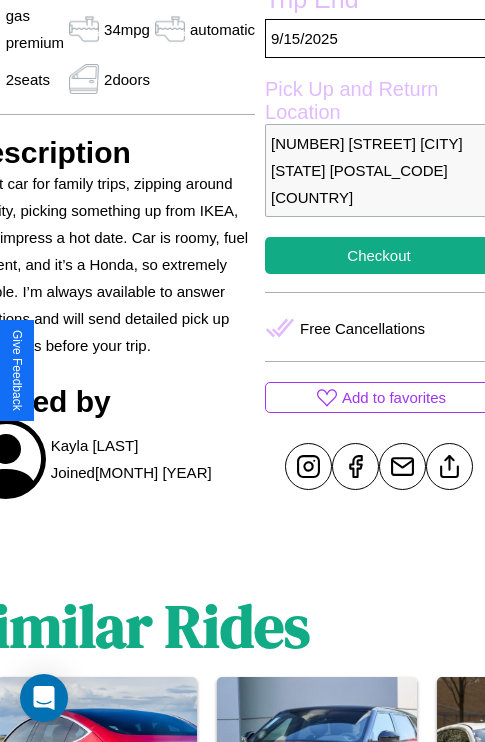 scroll, scrollTop: 408, scrollLeft: 107, axis: both 